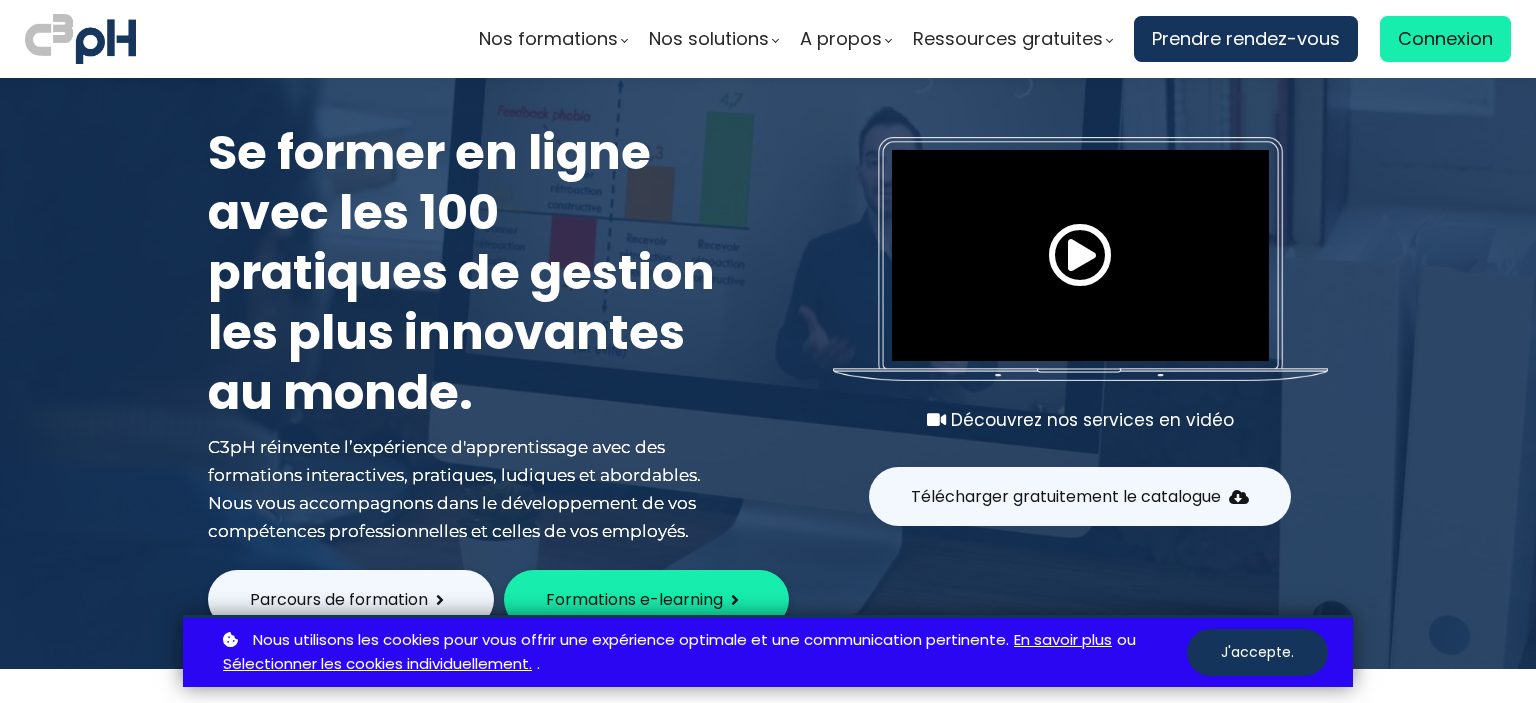scroll, scrollTop: 0, scrollLeft: 0, axis: both 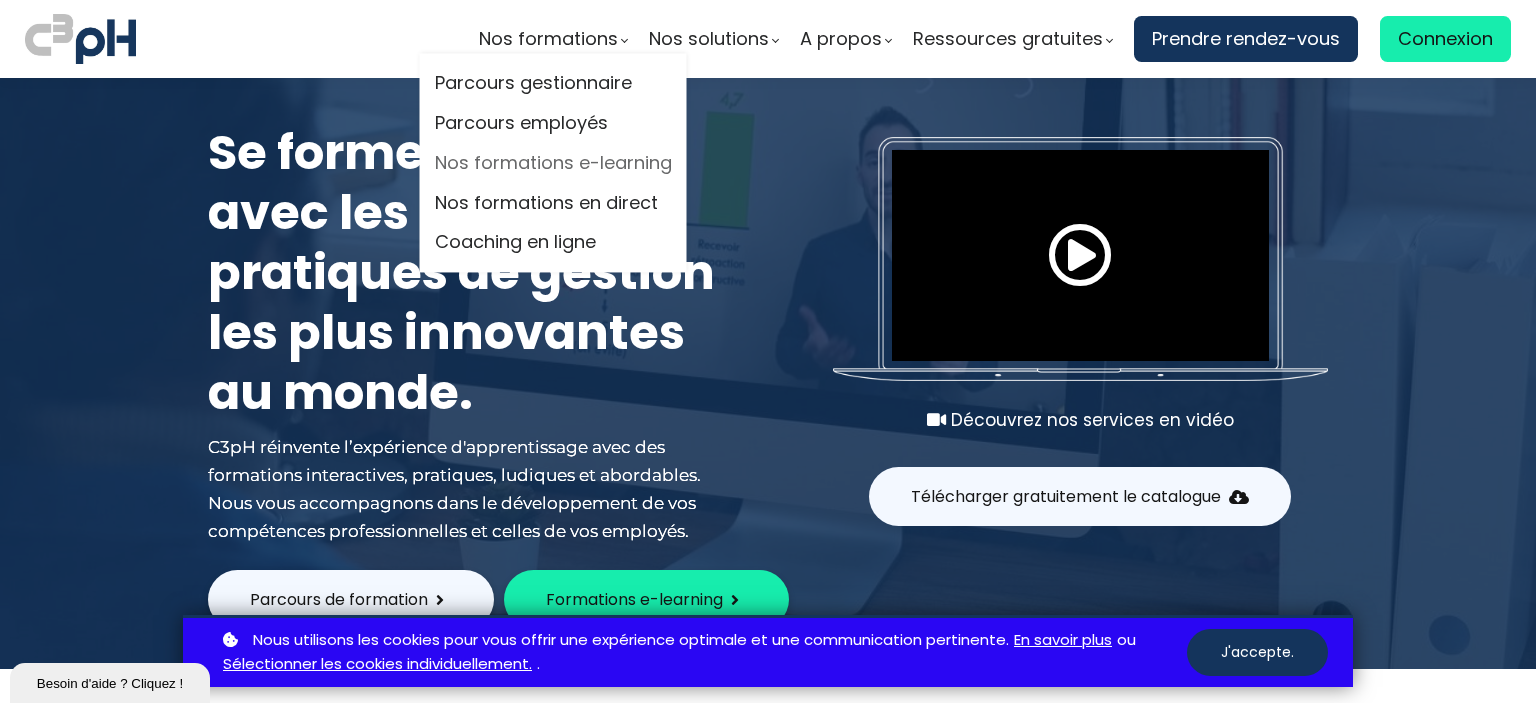 click on "Nos formations e-learning" at bounding box center (553, 163) 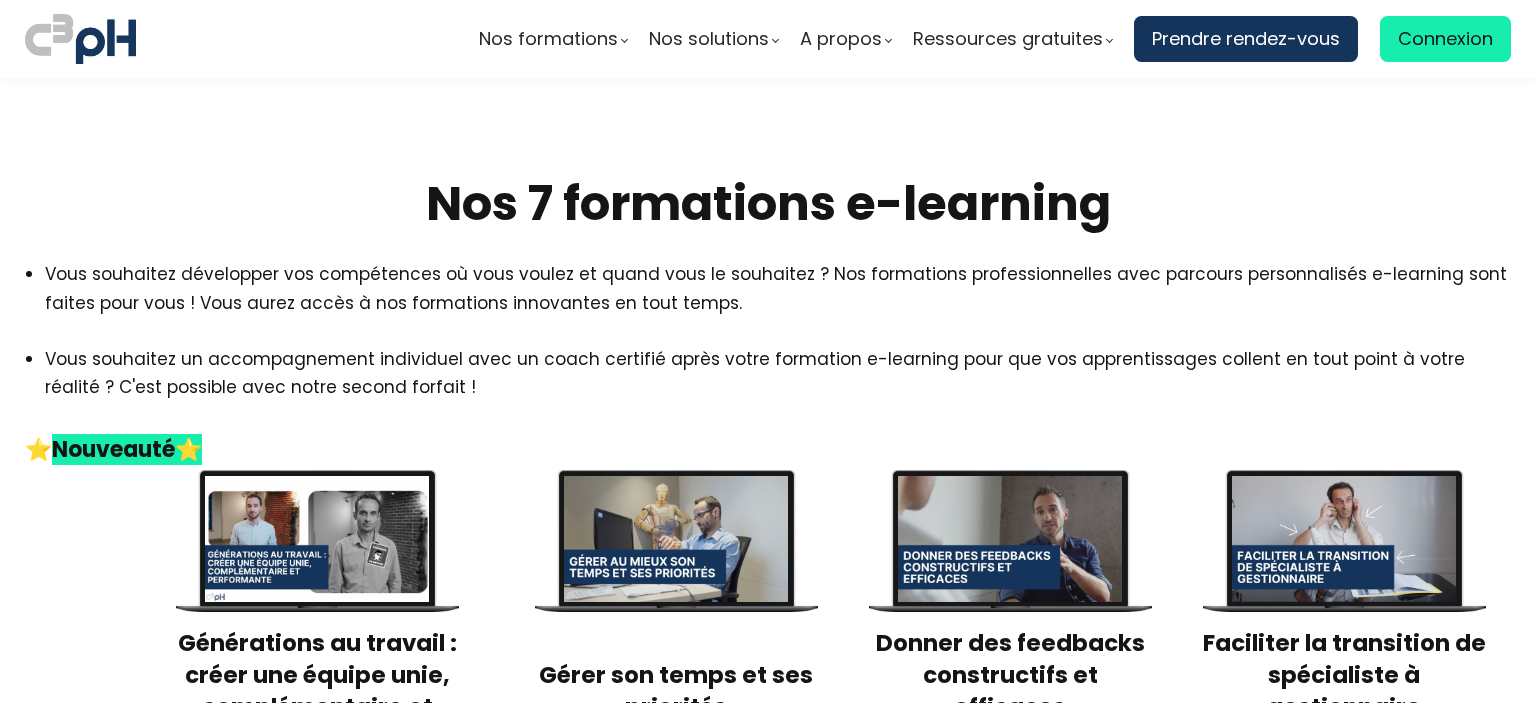 scroll, scrollTop: 0, scrollLeft: 0, axis: both 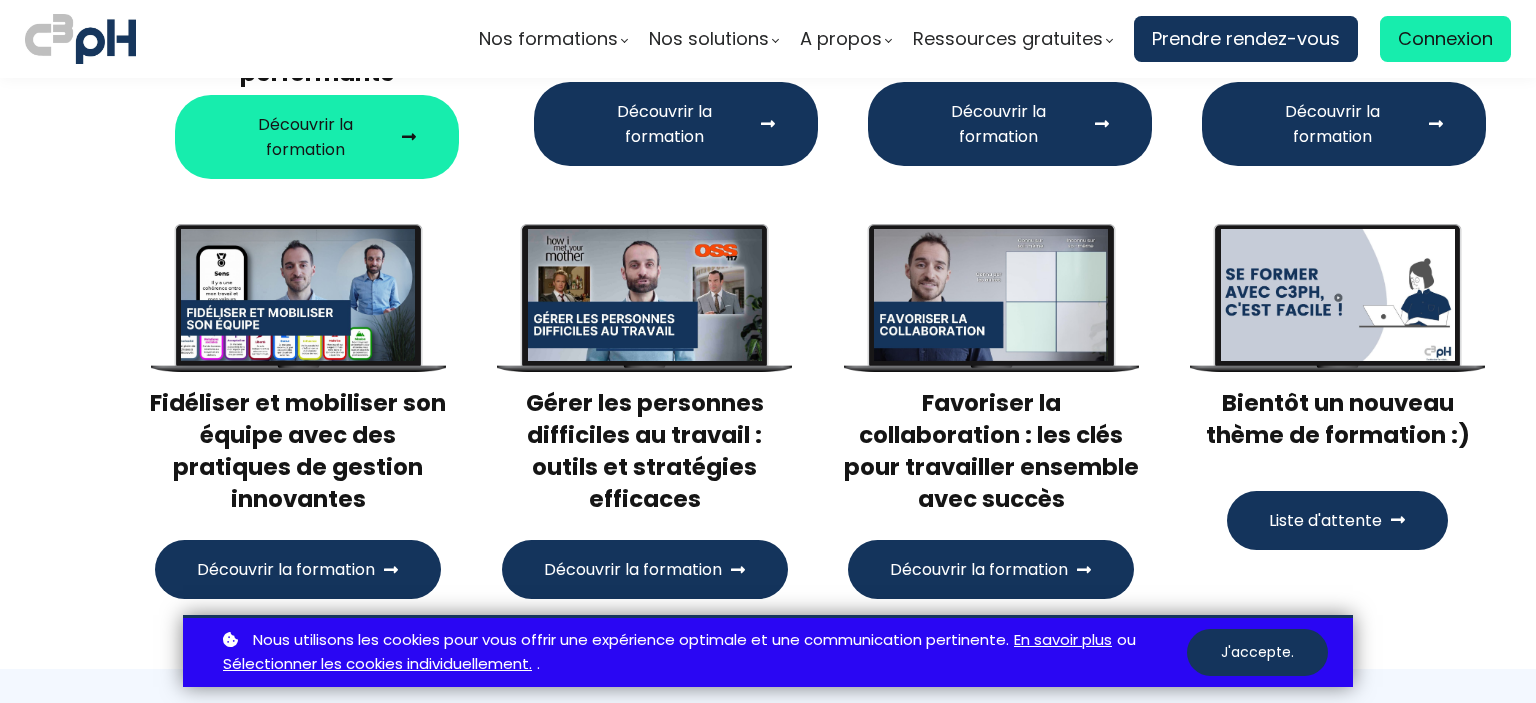 click on "Découvrir la formation" at bounding box center [664, 124] 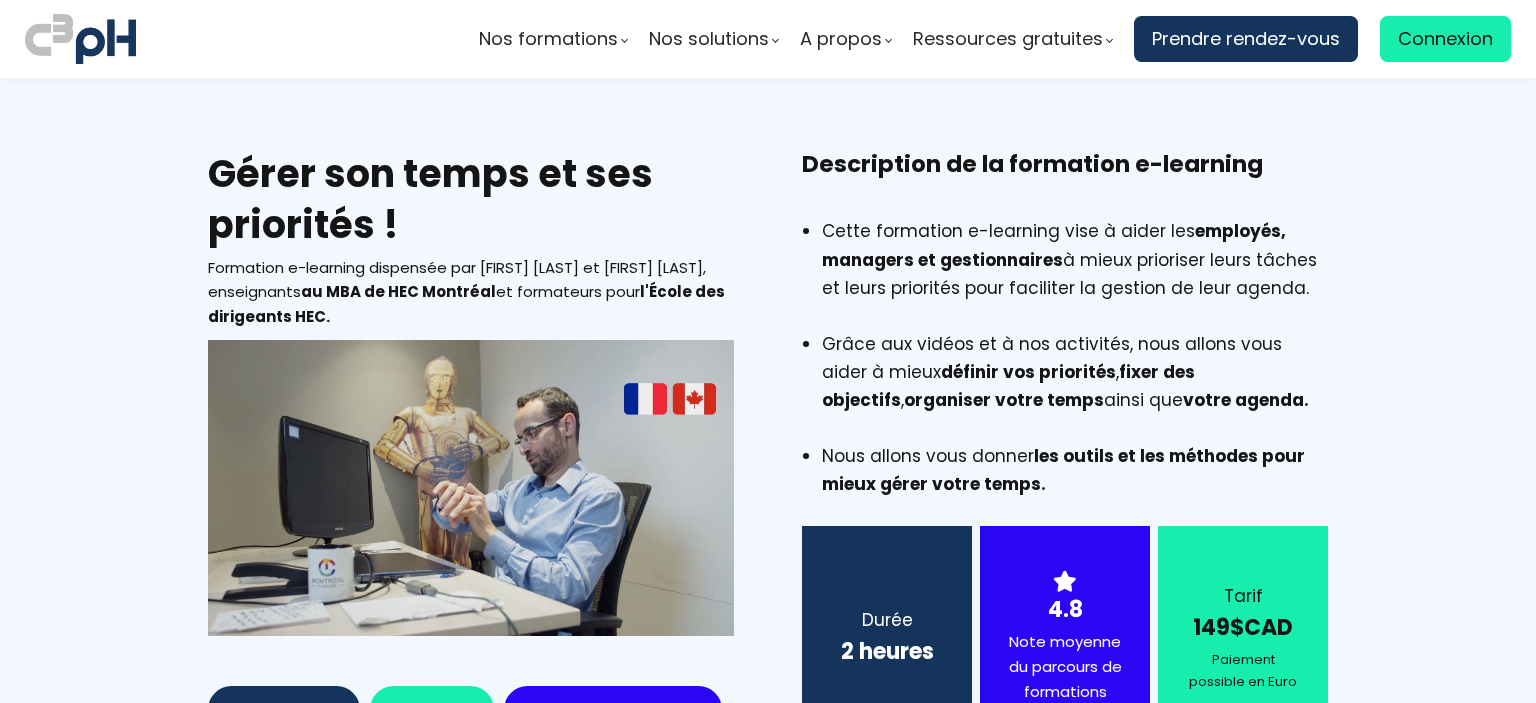 scroll, scrollTop: 0, scrollLeft: 0, axis: both 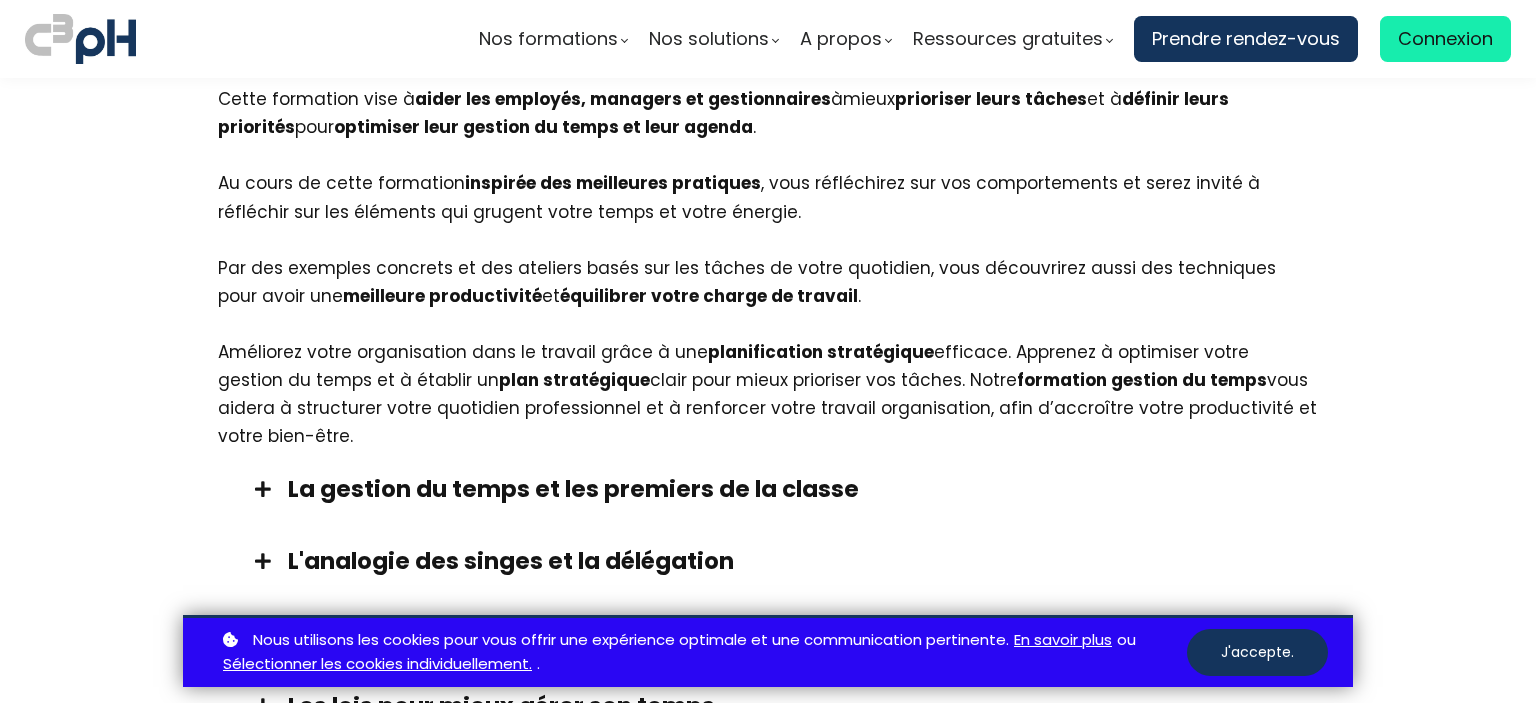 click on "Objectifs d'apprentissage" at bounding box center [758, 32] 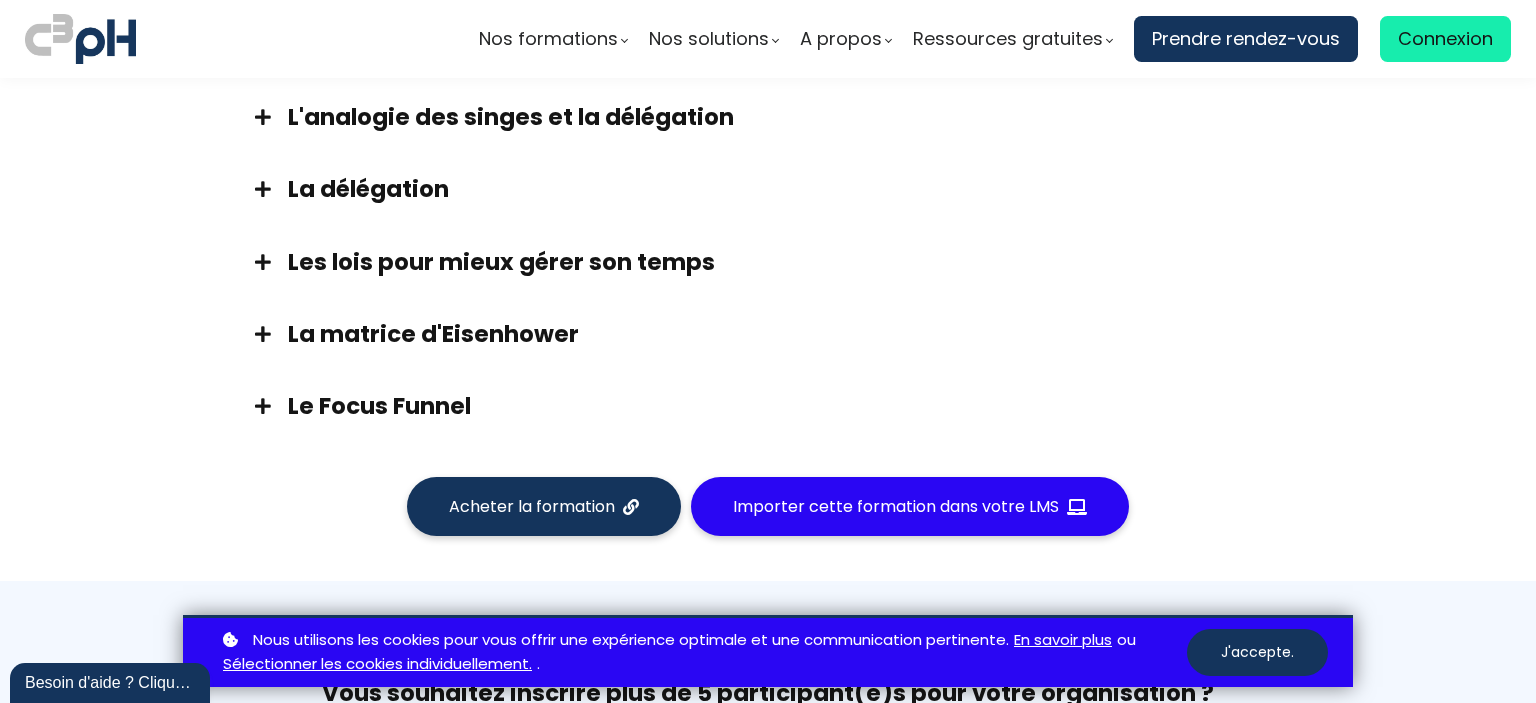 scroll, scrollTop: 0, scrollLeft: 0, axis: both 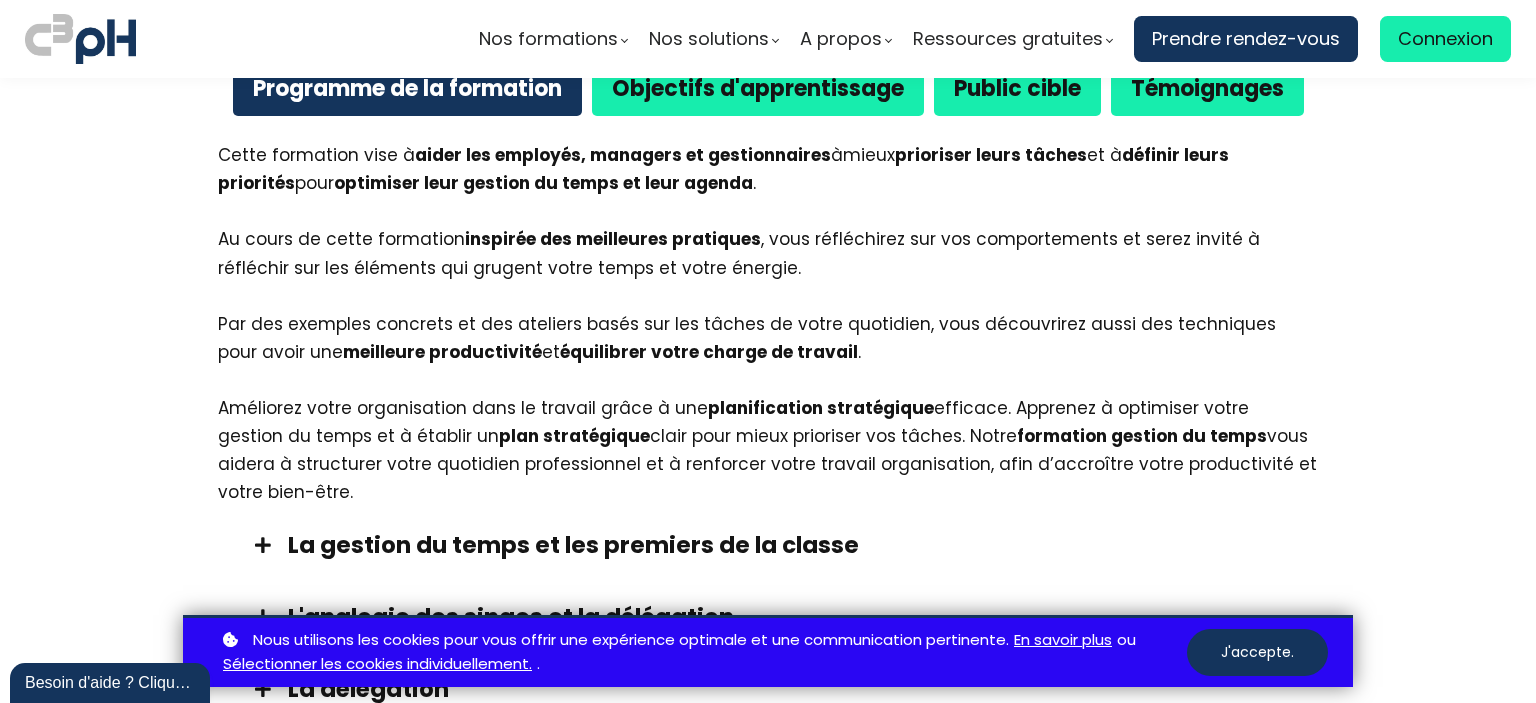click on "Objectifs d'apprentissage" at bounding box center (758, 88) 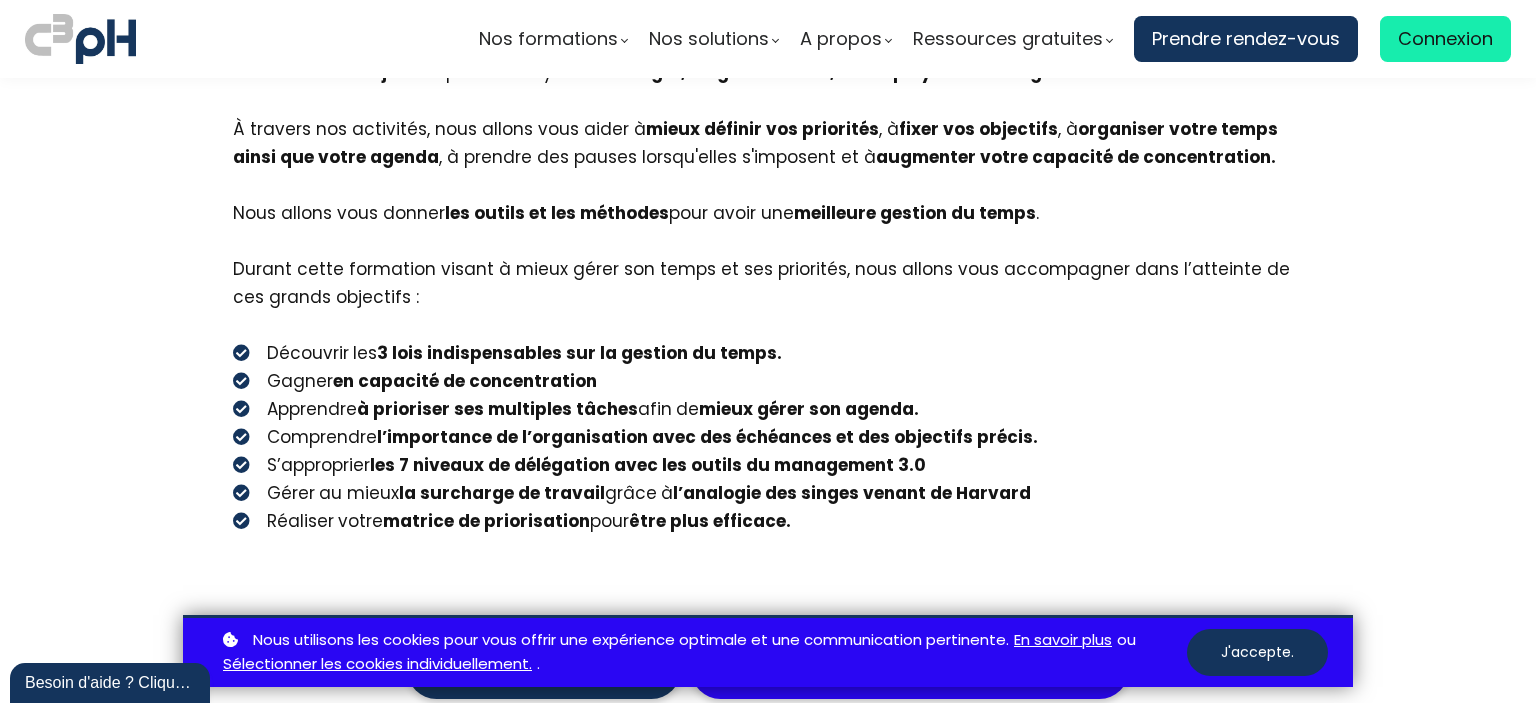 scroll, scrollTop: 1422, scrollLeft: 0, axis: vertical 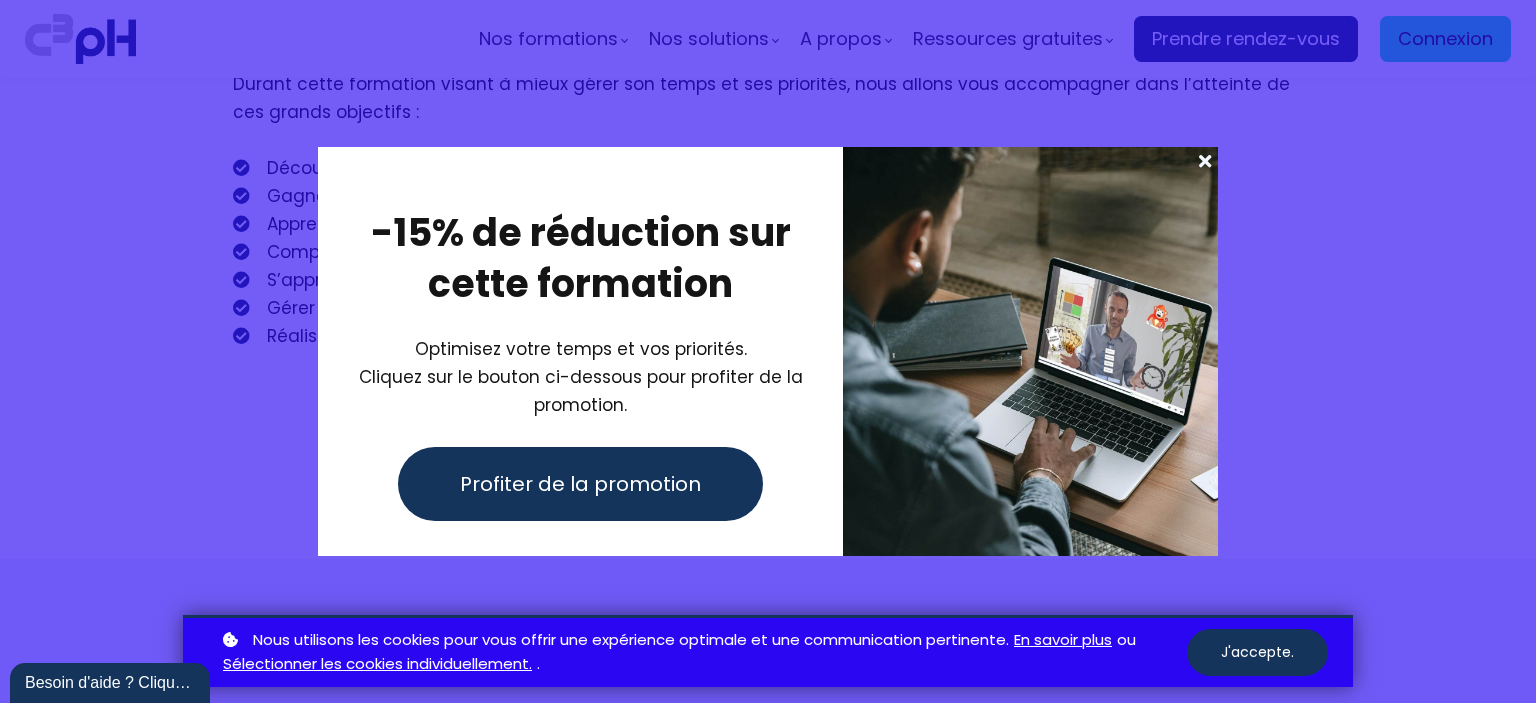 click at bounding box center [1205, 161] 